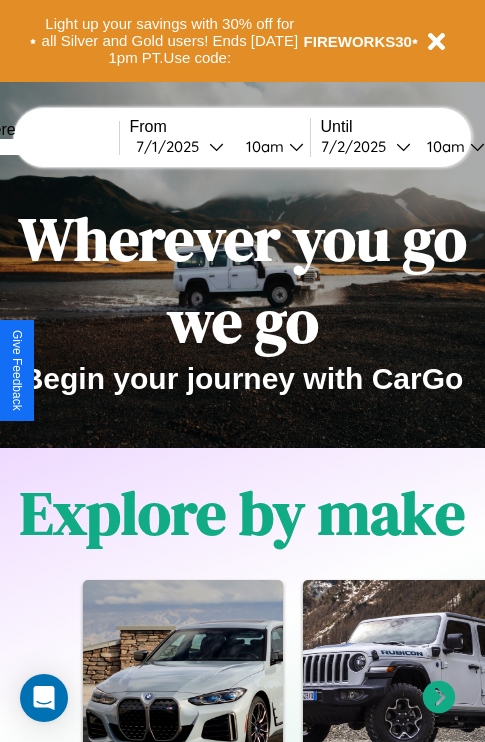 scroll, scrollTop: 0, scrollLeft: 0, axis: both 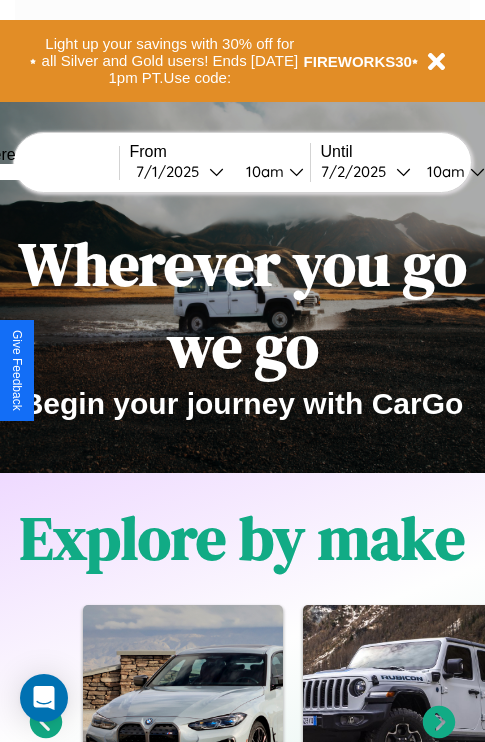 click at bounding box center (44, 172) 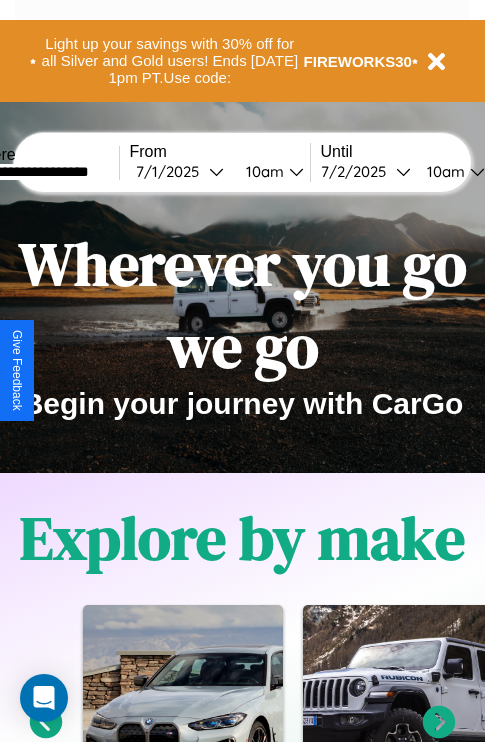 type on "**********" 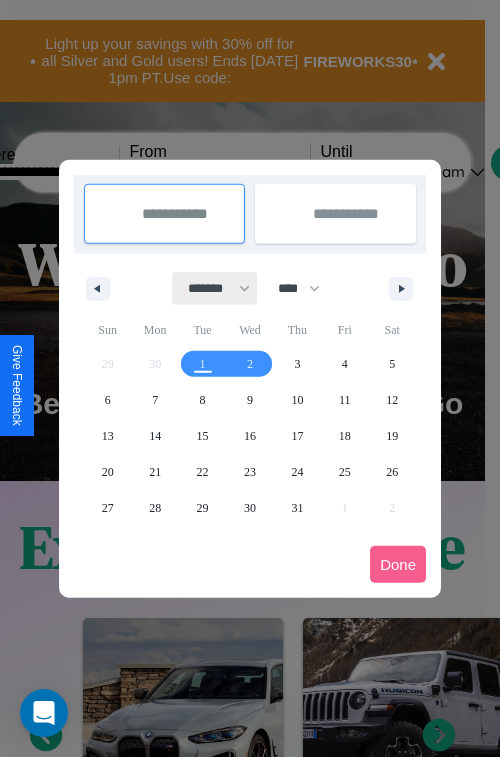 click on "******* ******** ***** ***** *** **** **** ****** ********* ******* ******** ********" at bounding box center (215, 288) 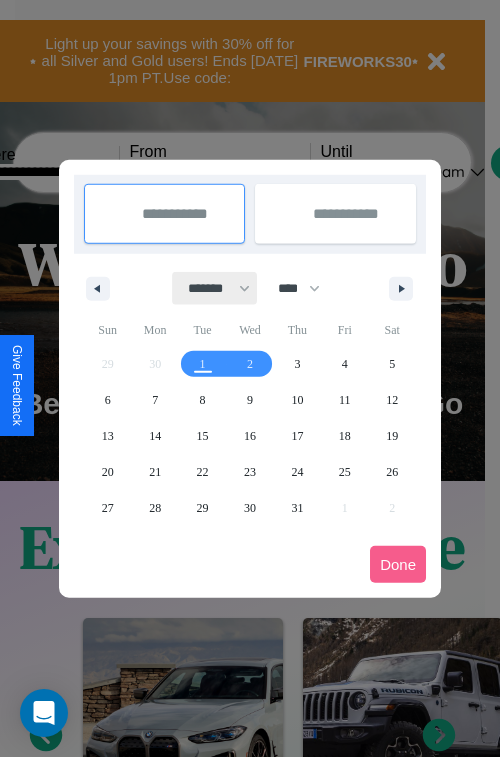 select on "*" 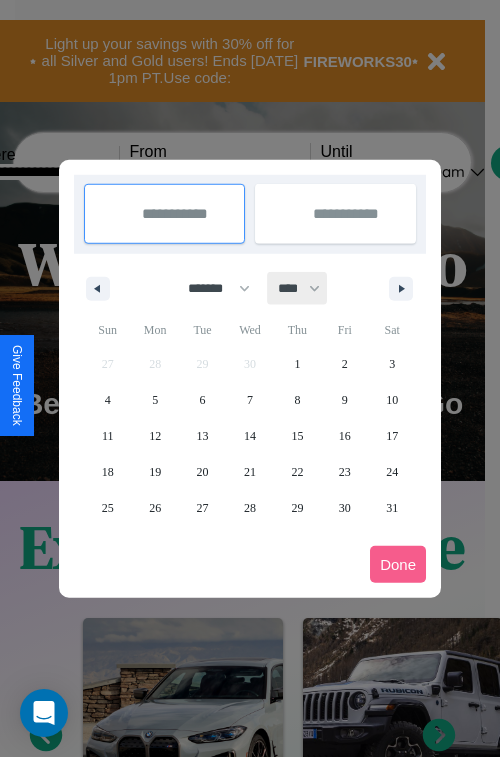 click on "**** **** **** **** **** **** **** **** **** **** **** **** **** **** **** **** **** **** **** **** **** **** **** **** **** **** **** **** **** **** **** **** **** **** **** **** **** **** **** **** **** **** **** **** **** **** **** **** **** **** **** **** **** **** **** **** **** **** **** **** **** **** **** **** **** **** **** **** **** **** **** **** **** **** **** **** **** **** **** **** **** **** **** **** **** **** **** **** **** **** **** **** **** **** **** **** **** **** **** **** **** **** **** **** **** **** **** **** **** **** **** **** **** **** **** **** **** **** **** **** ****" at bounding box center (298, 288) 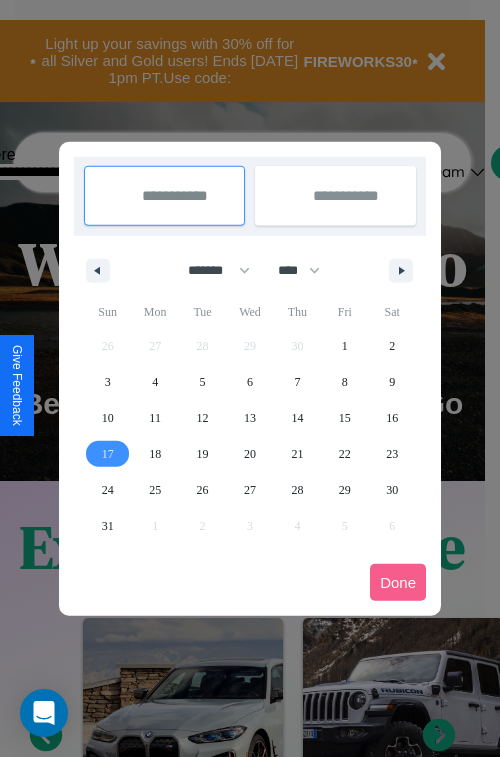click on "17" at bounding box center (108, 454) 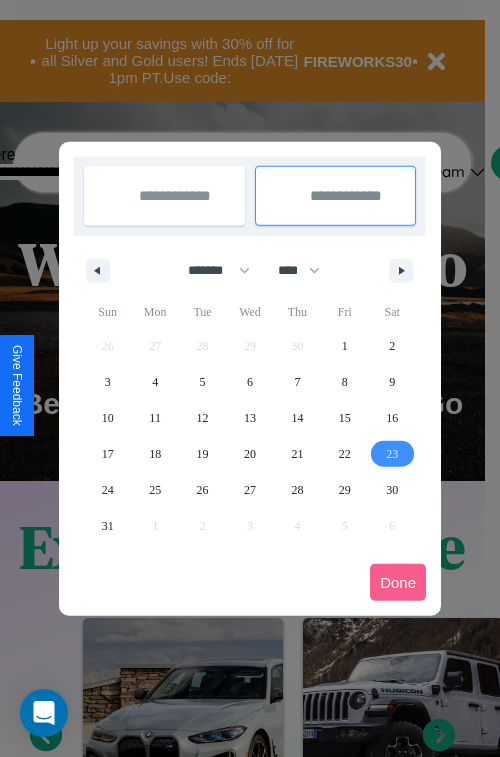 click on "23" at bounding box center [392, 454] 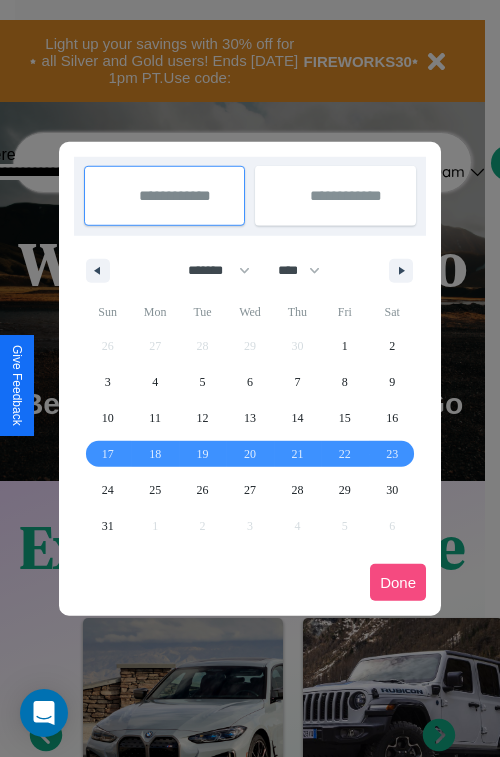 click on "Done" at bounding box center (398, 582) 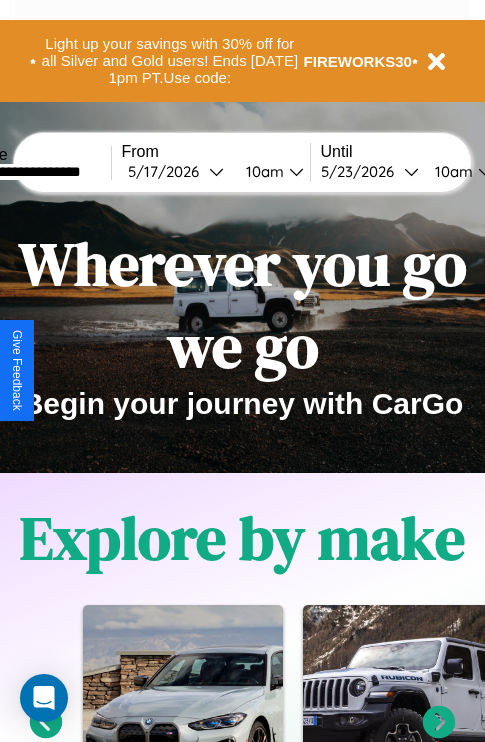 scroll, scrollTop: 0, scrollLeft: 75, axis: horizontal 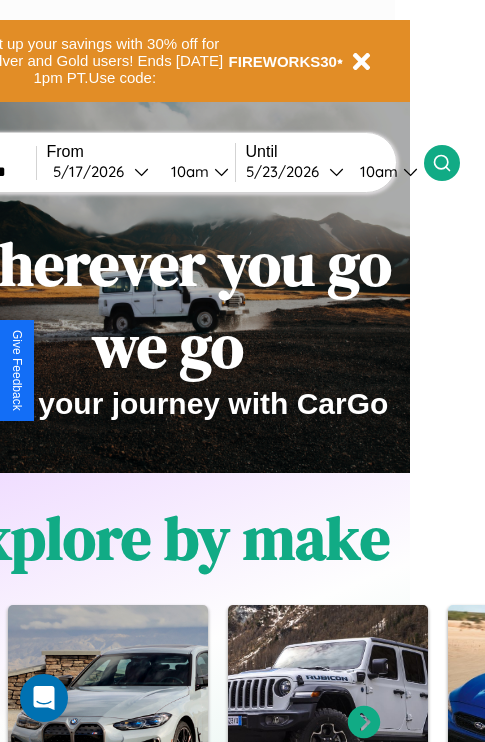 click 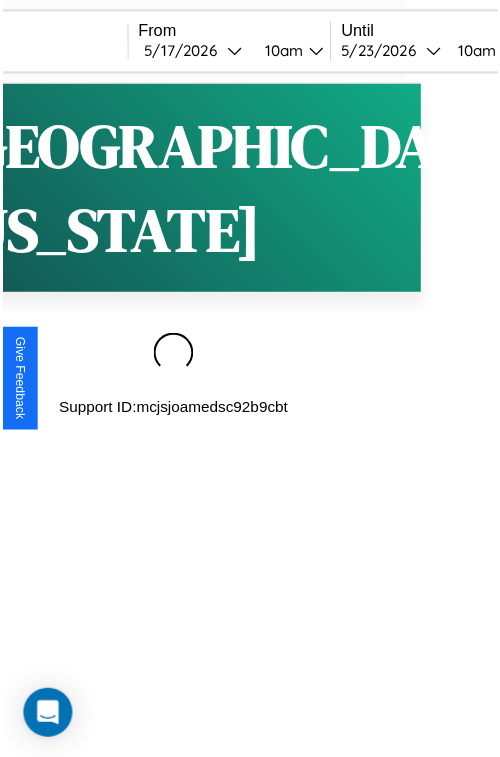 scroll, scrollTop: 0, scrollLeft: 0, axis: both 